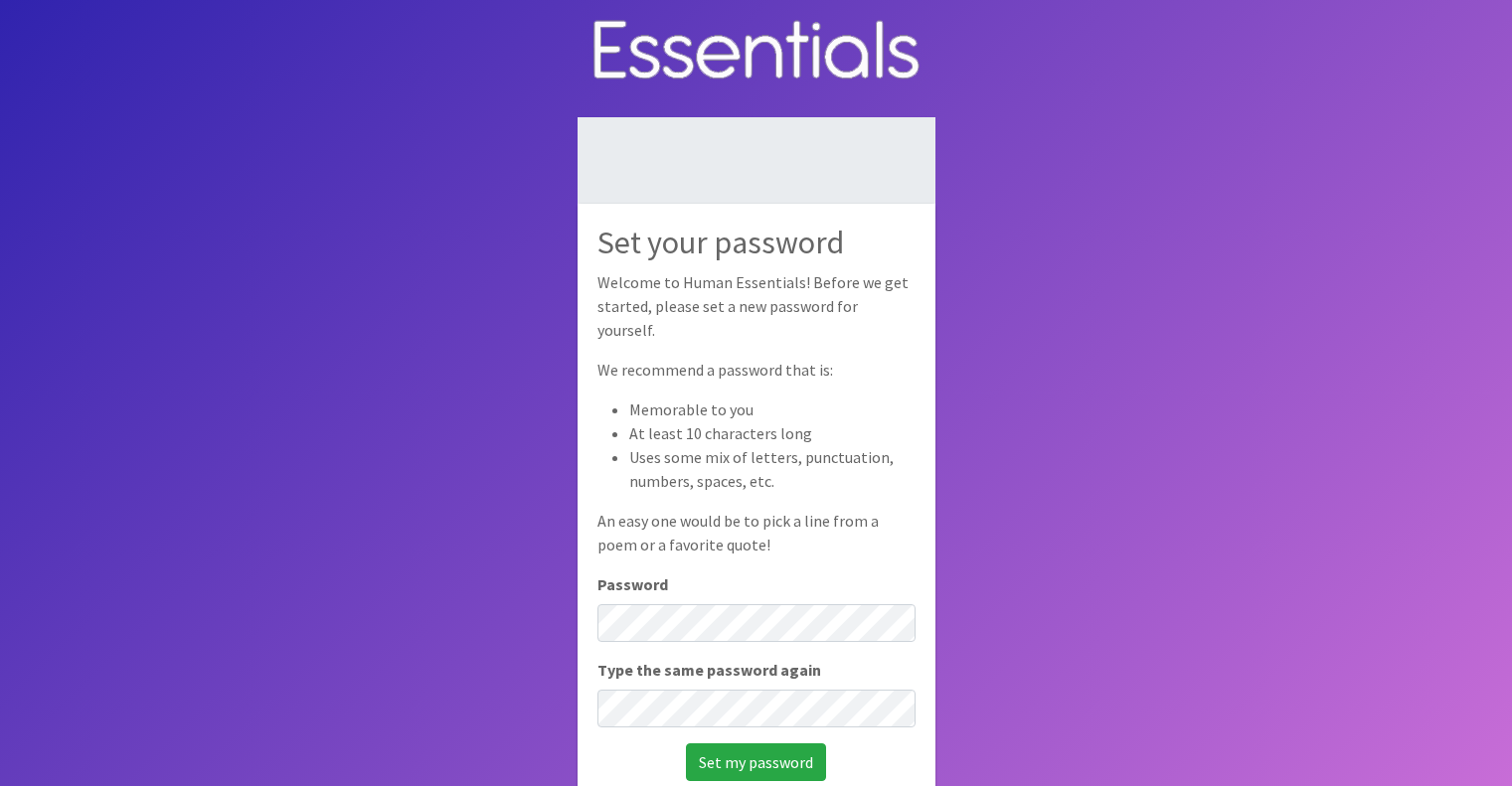 scroll, scrollTop: 0, scrollLeft: 0, axis: both 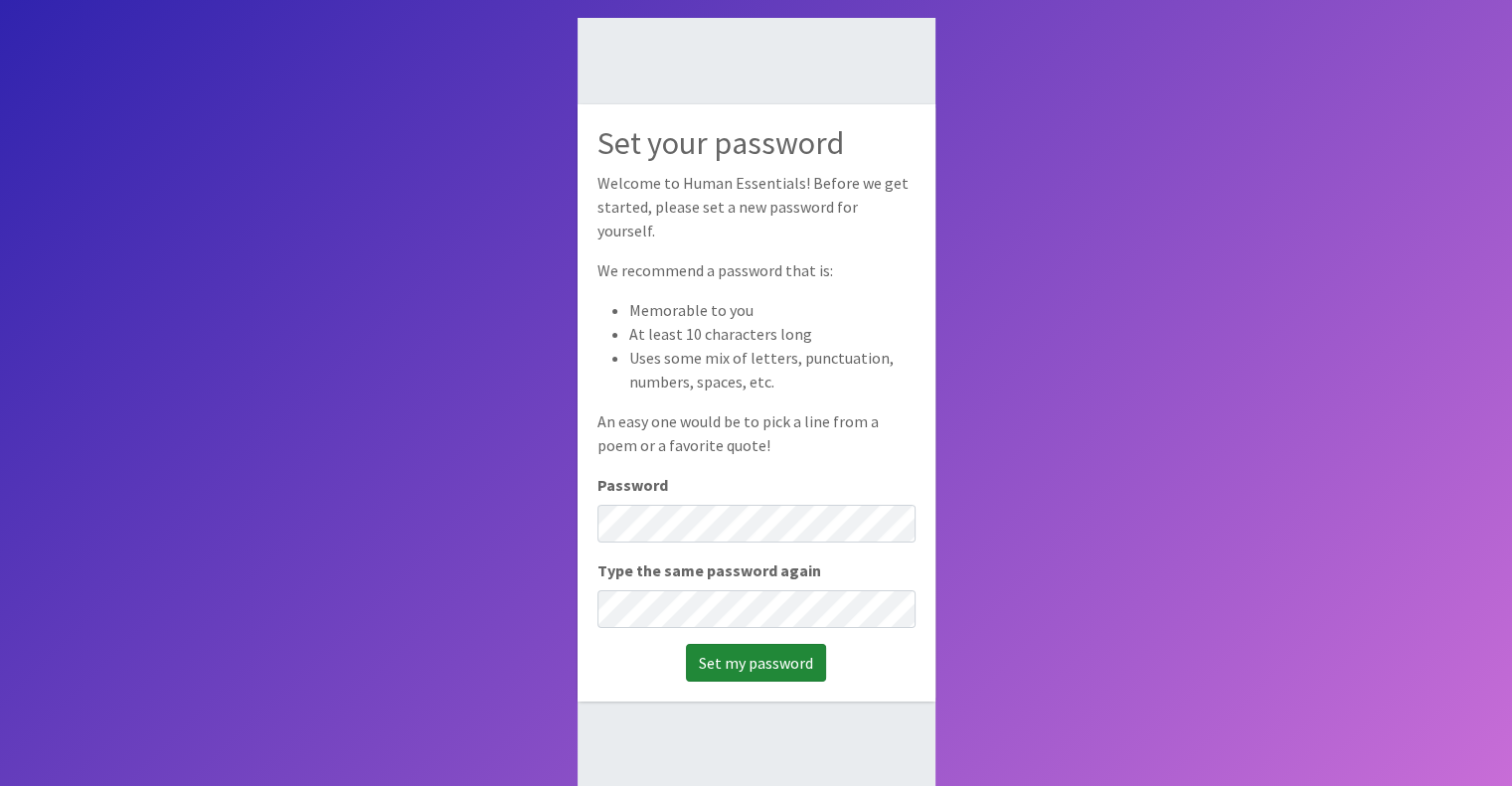click on "Set my password" at bounding box center [756, 663] 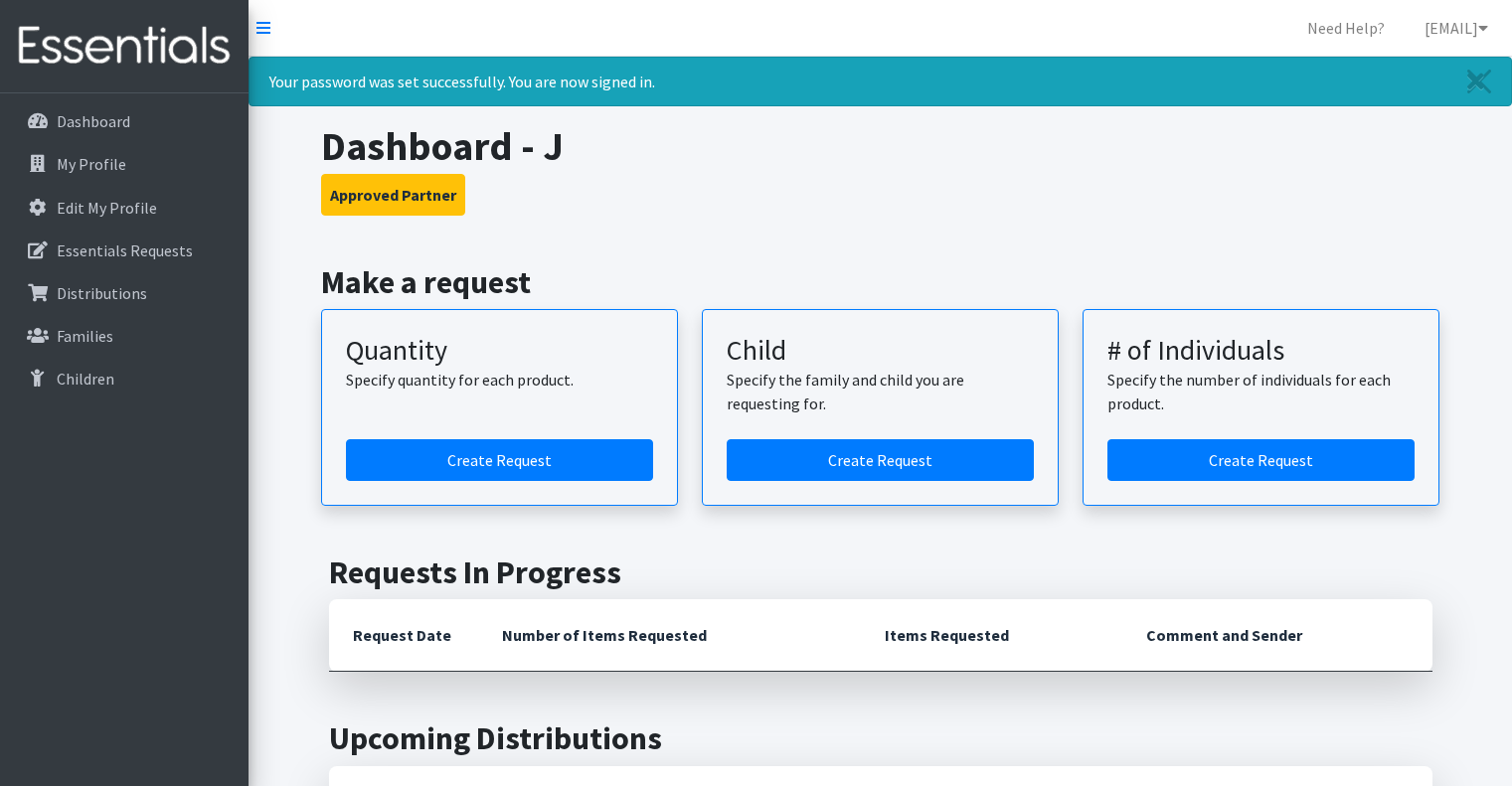 scroll, scrollTop: 0, scrollLeft: 0, axis: both 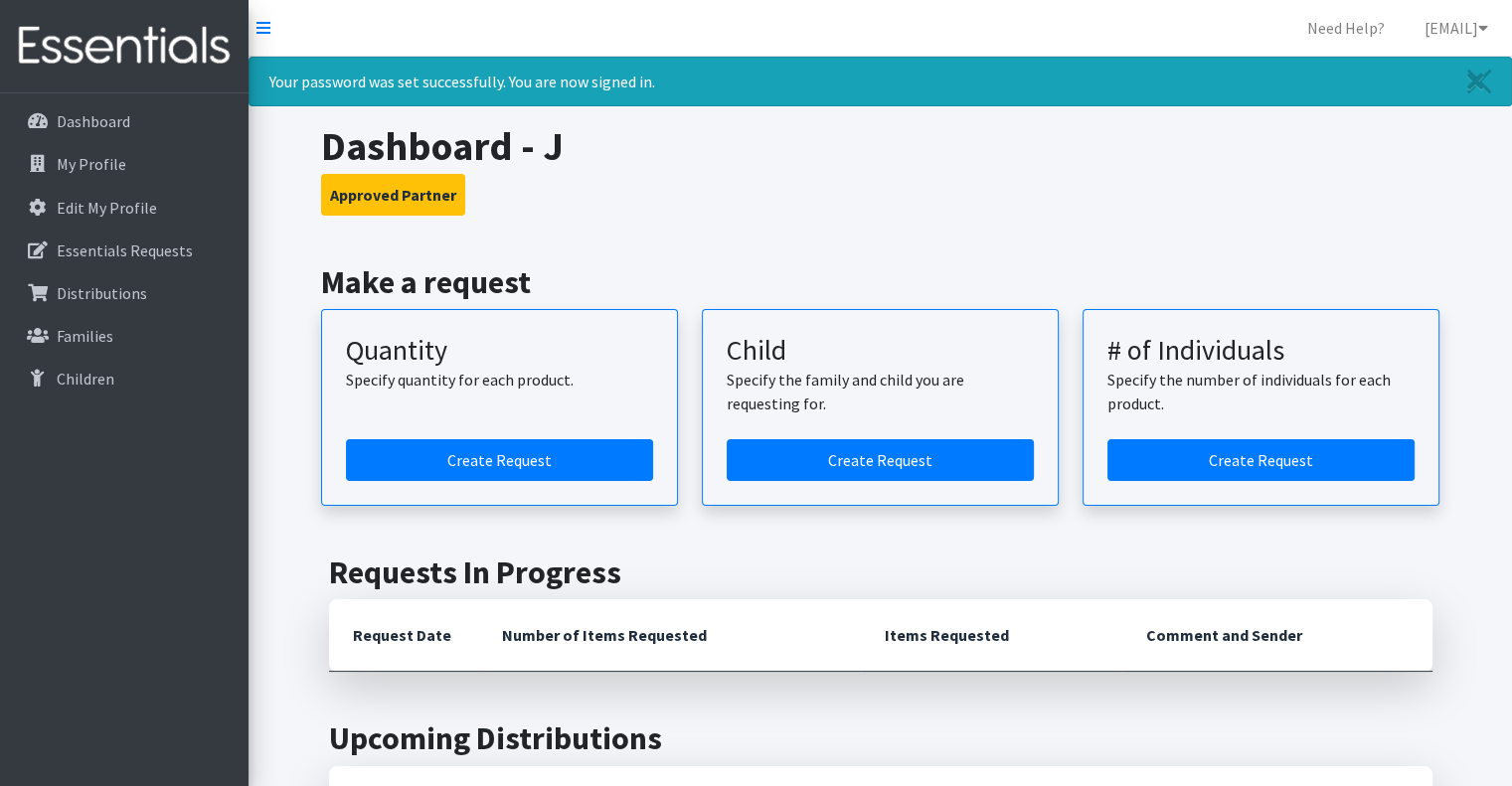 click on "Your password was set successfully. You are now signed in.
Dashboard - [NAME]
Approved Partner
Make a request
Quantity
Specify quantity for each product.
Create Request
Child
Specify the family and child you are requesting for.
Create Request
# of Individuals
Specify the number of individuals for each product.
Create Request
Requests In Progress
Request Date
Number of Items Requested
Items Requested
Comment and Sender
Upcoming Distributions
Pick Up Date
ID
Total Items
Items To Receive" at bounding box center [880, 721] 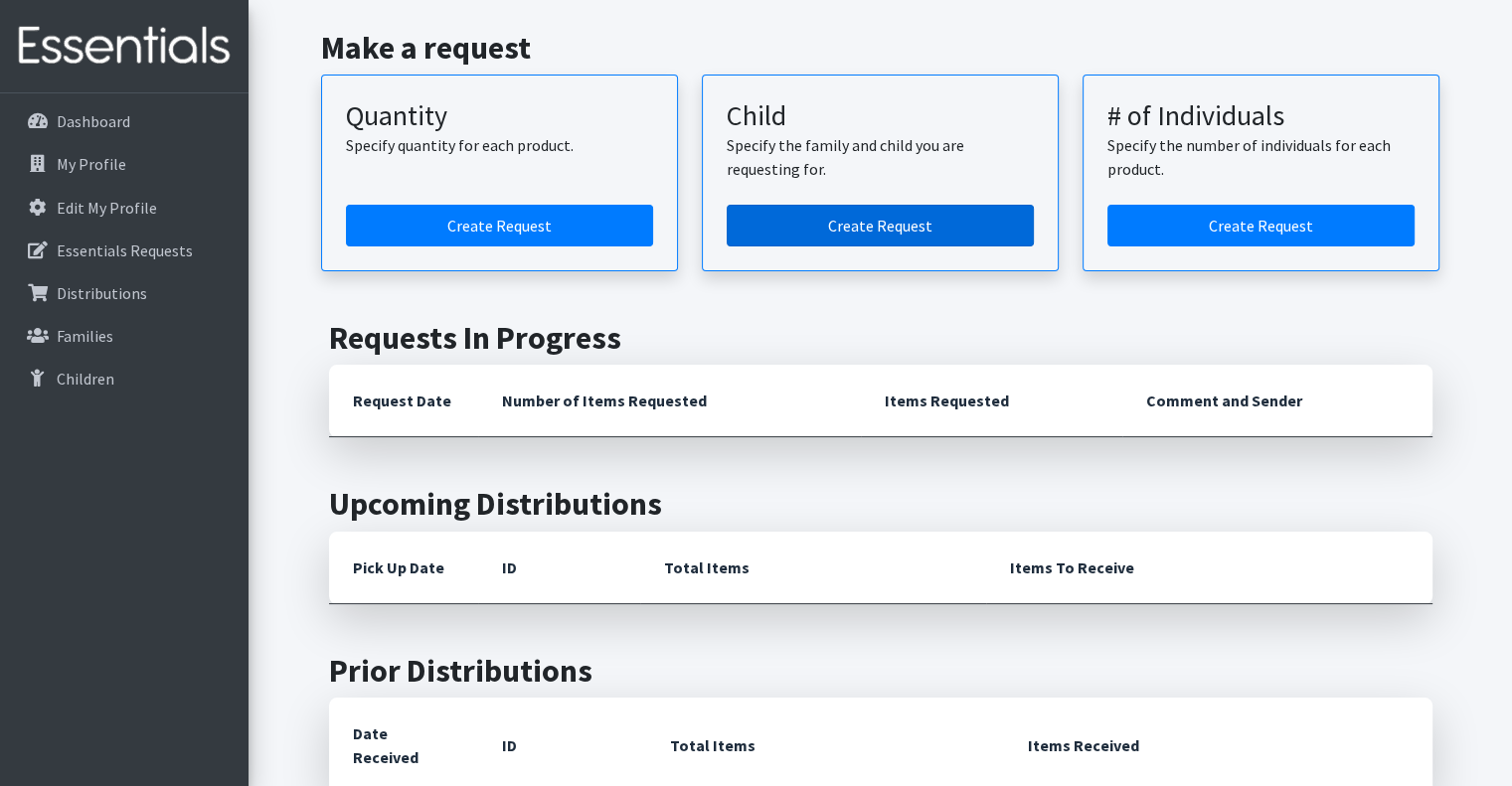 scroll, scrollTop: 0, scrollLeft: 0, axis: both 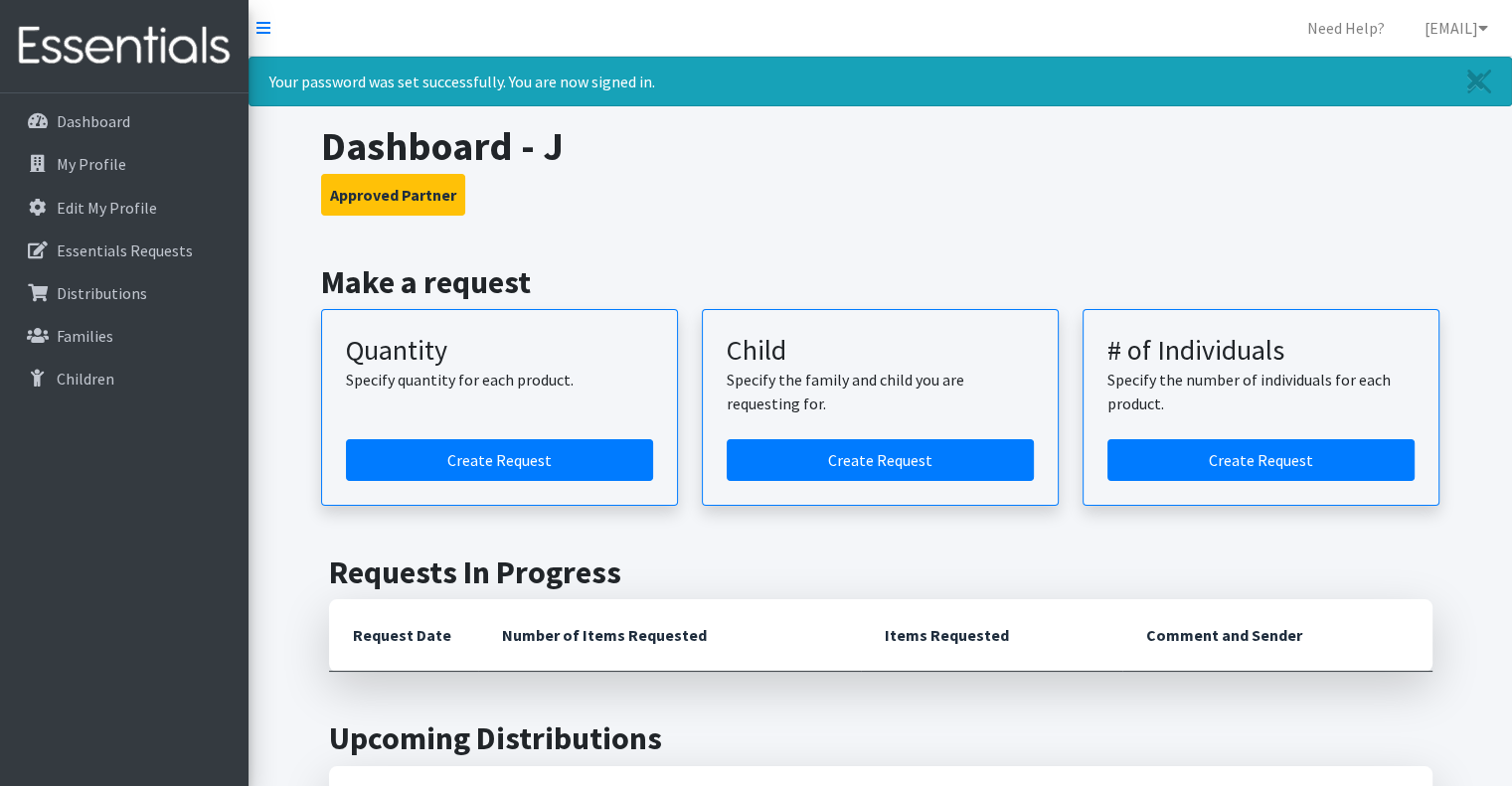 click on "Approved Partner" at bounding box center [880, 195] 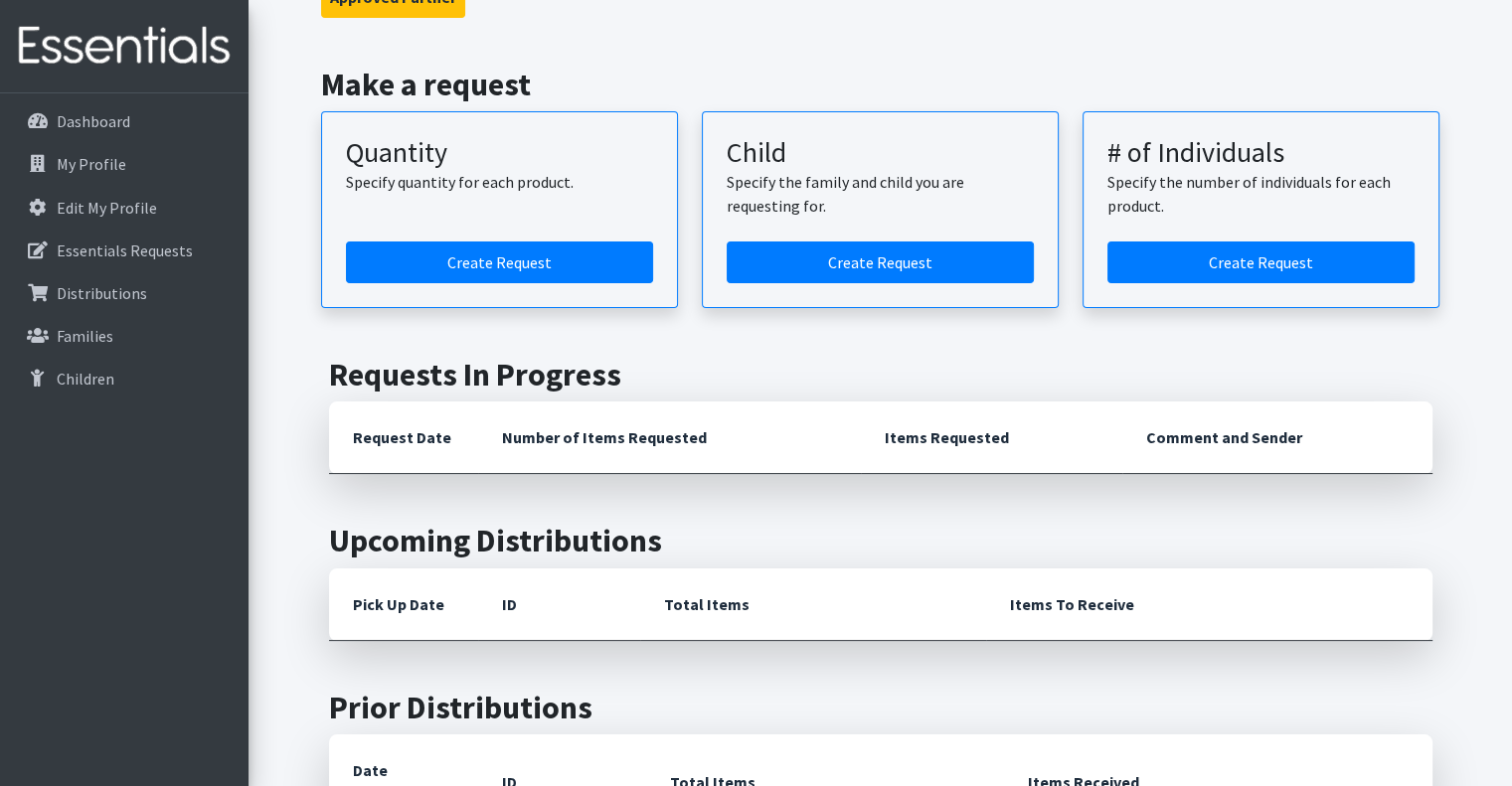scroll, scrollTop: 0, scrollLeft: 0, axis: both 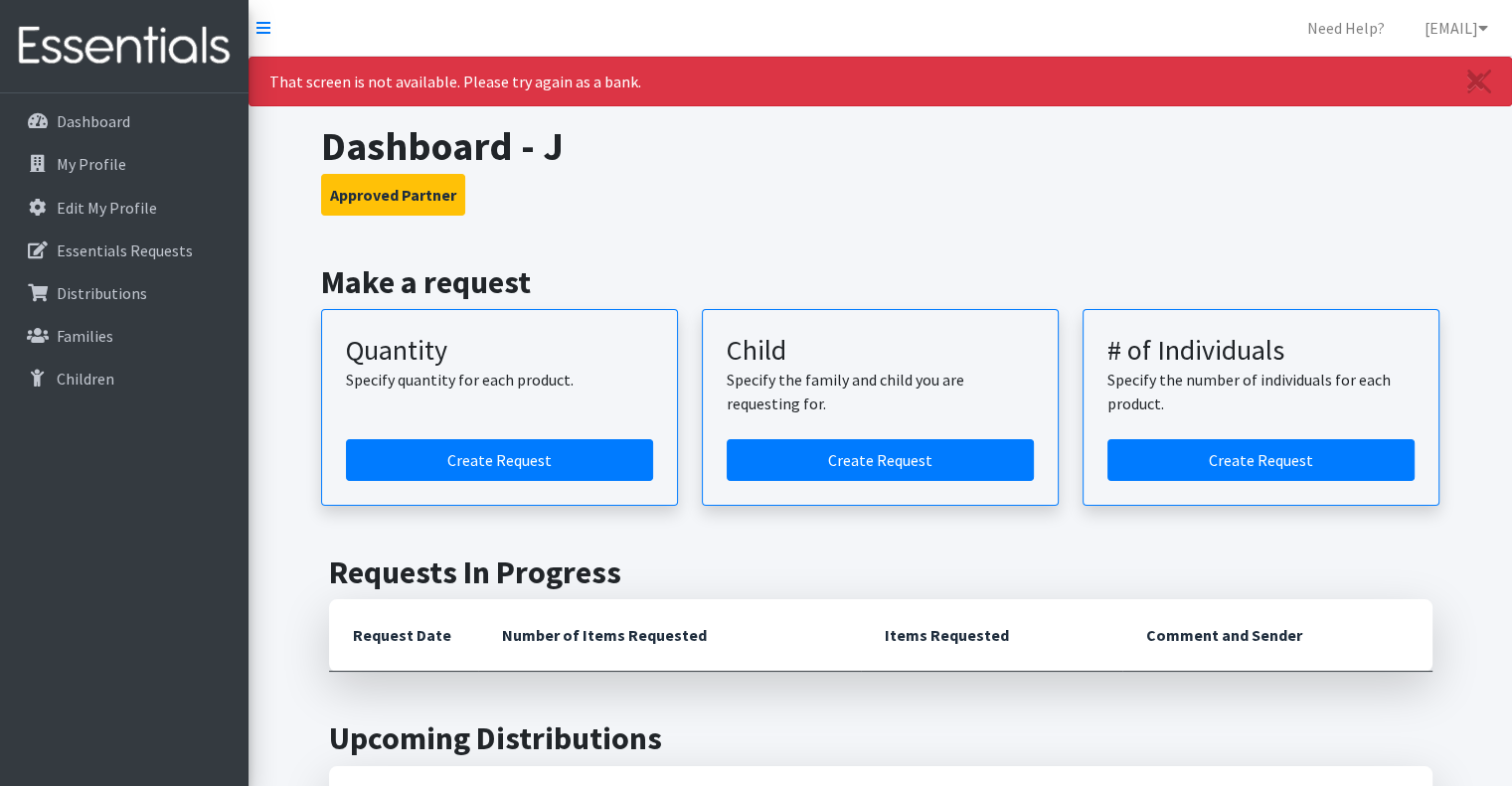 click on "Approved Partner" at bounding box center [880, 195] 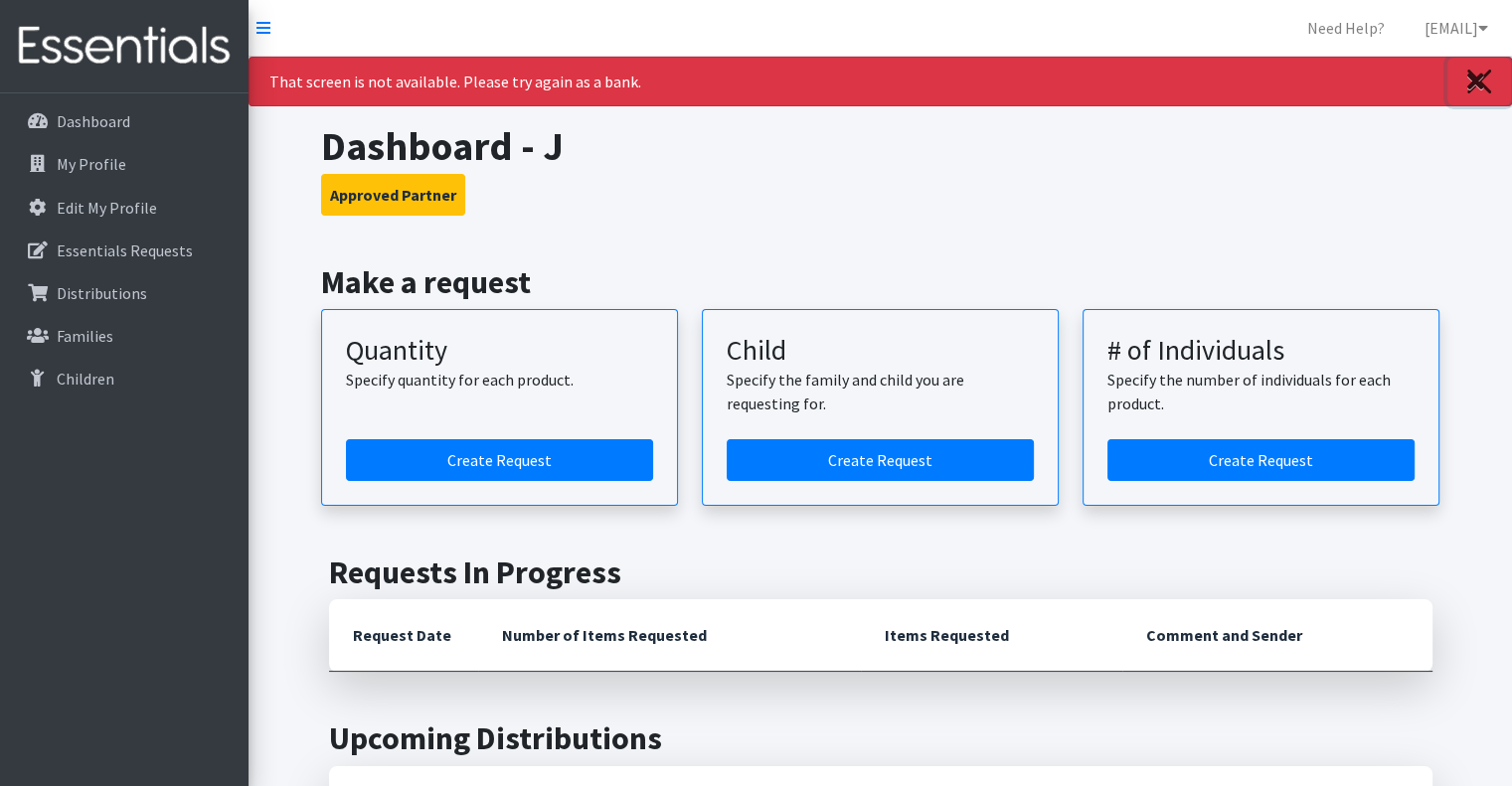 click at bounding box center (1475, 81) 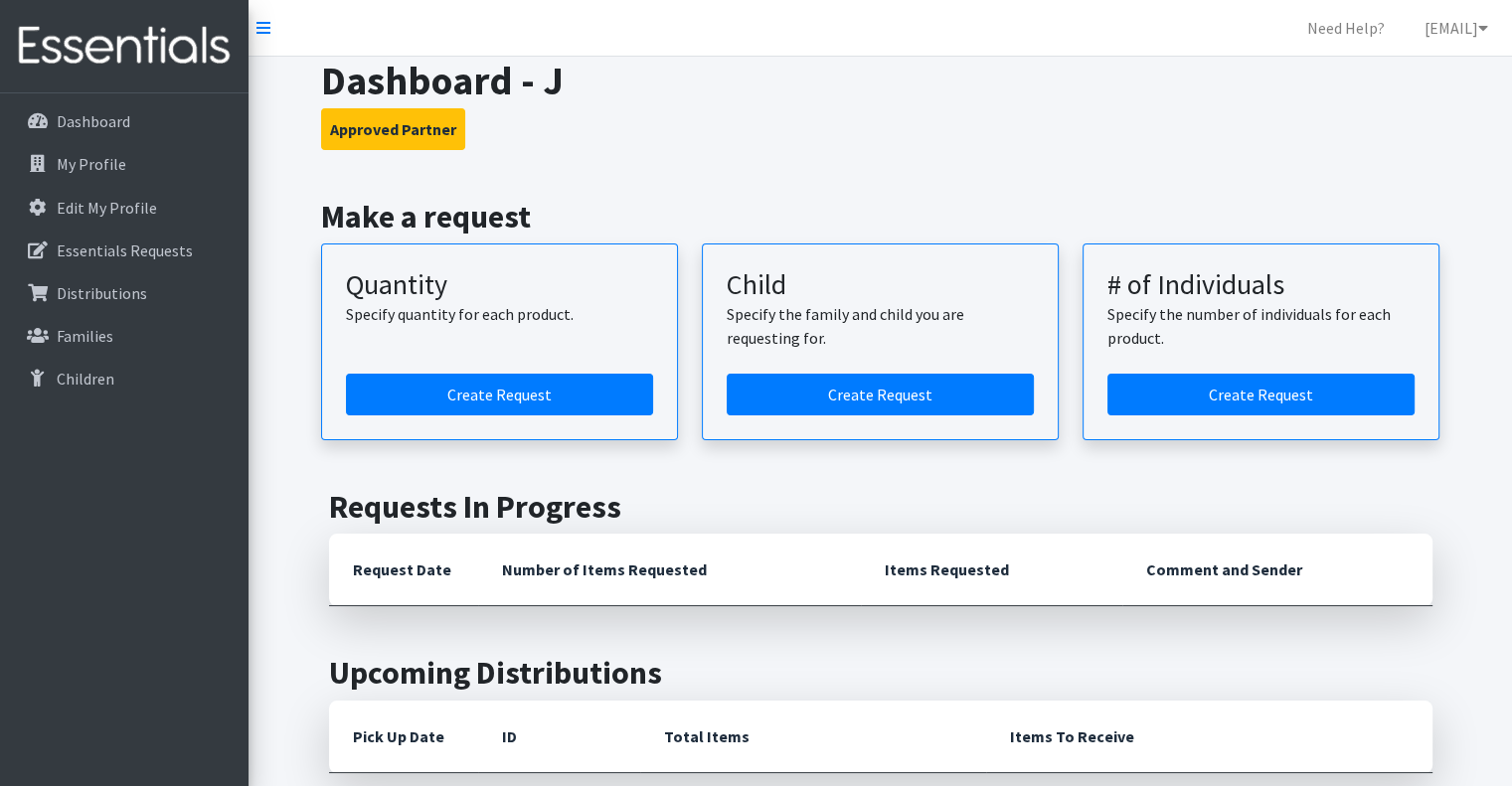 click on "Dashboard - J" at bounding box center (880, 80) 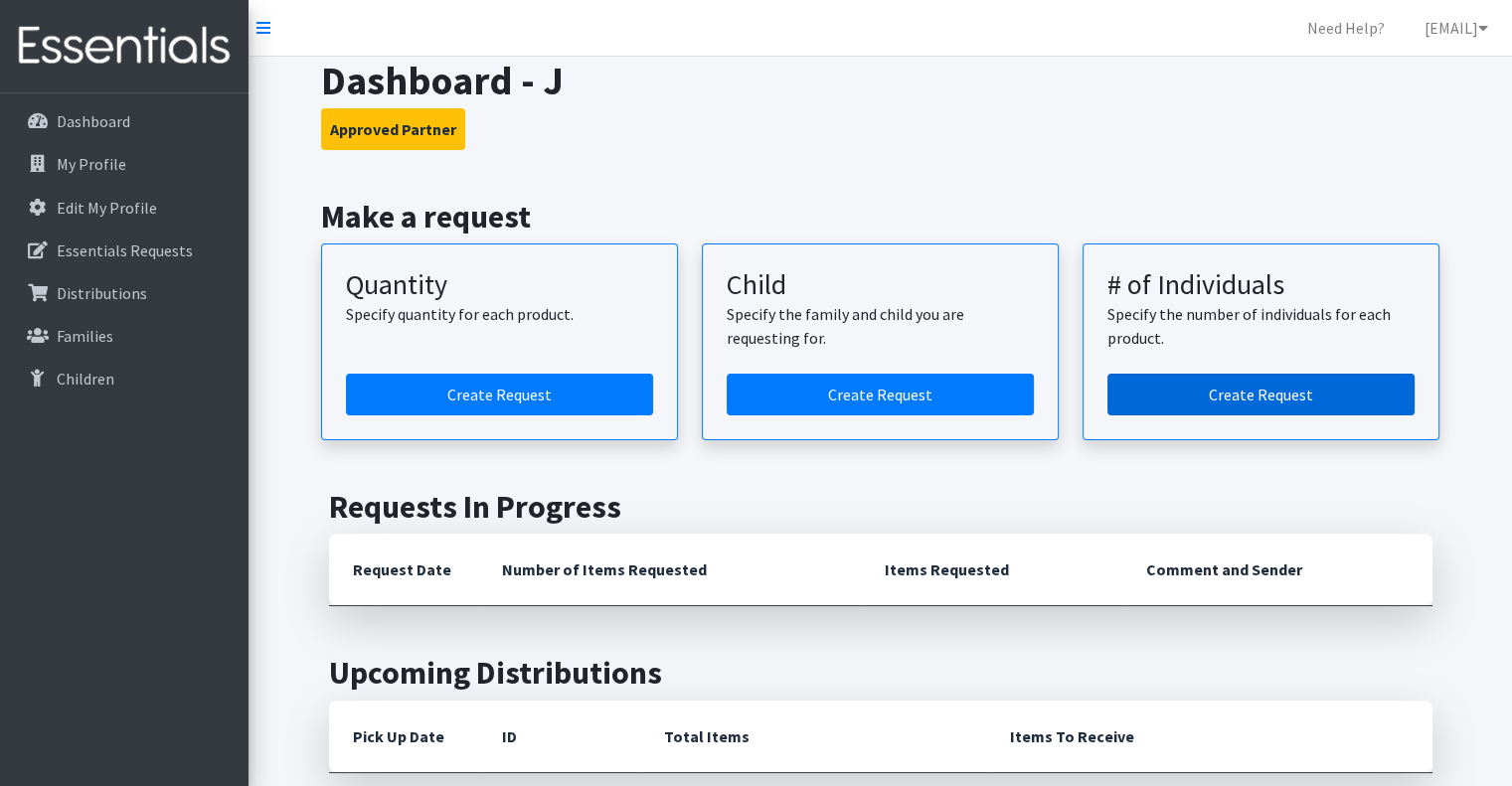 click on "Create Request" at bounding box center (1260, 394) 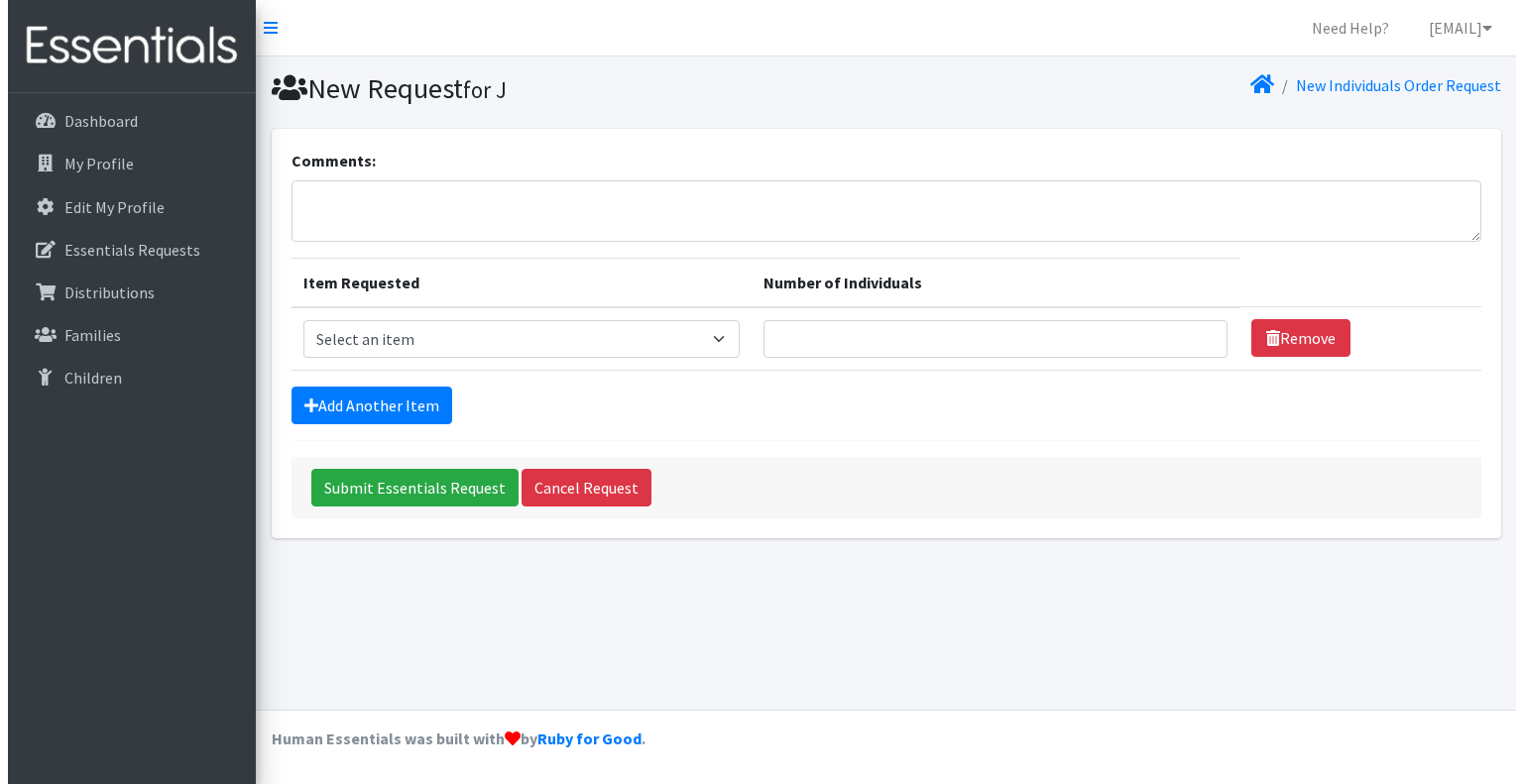 scroll, scrollTop: 0, scrollLeft: 0, axis: both 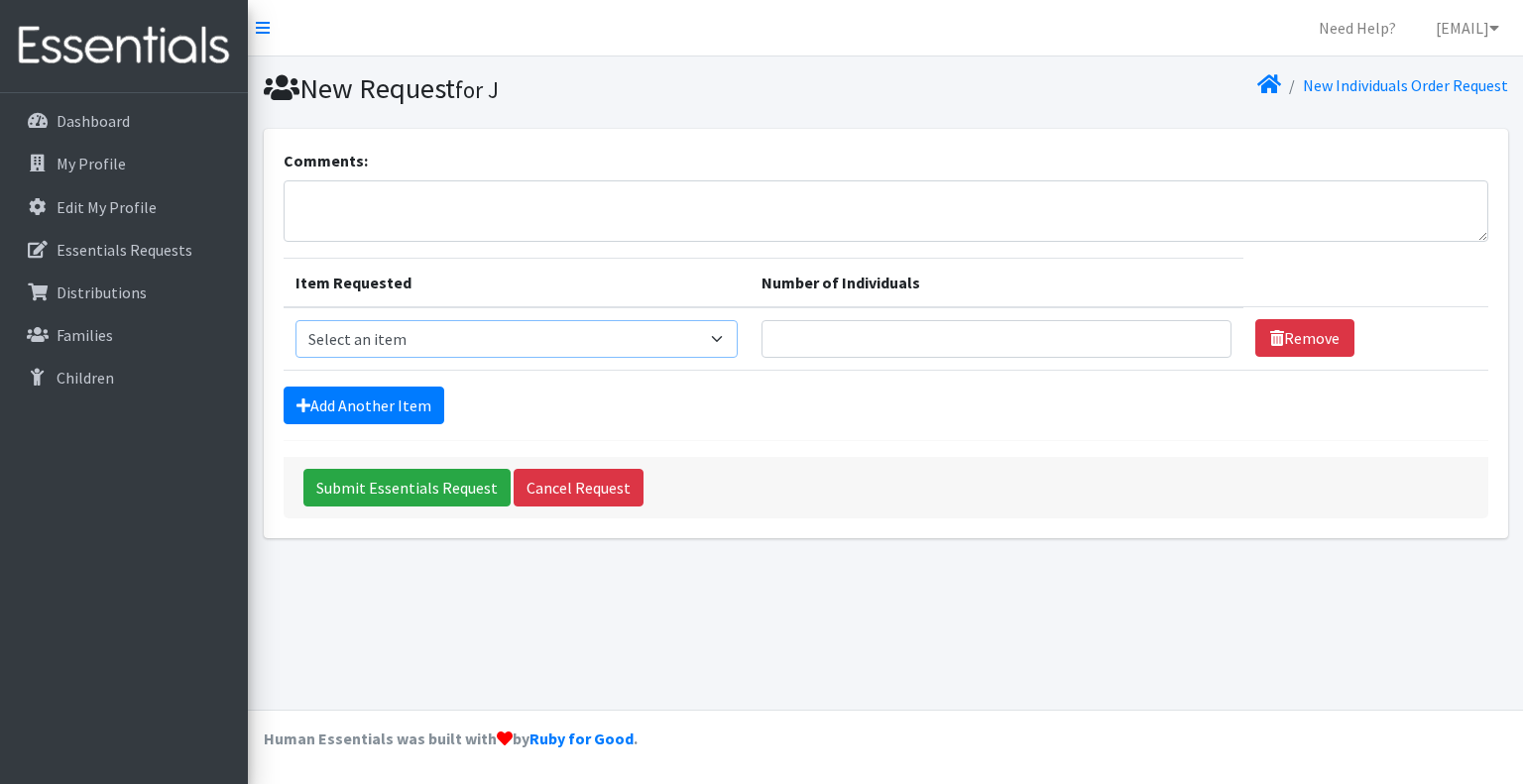 click on "Select an item
0 - Diapers
1 - Diapers
2 - Diapers
3 - Diapers
4 - Diapers
5 - Diapers
6 - Diapers
Kit - 0 - Diapers
Kit - 1 - Diapers
Kit - 2 - Diapers
Kit - 3 - Diapers
Kit - 3T/4T - Training Pants
Kit - 4 - Diapers
Kit - 4T/5T - Training Pants
Kit - 5 - Diapers
Kit - 6 - Diapers
Kit - Pad Monthly
Kit - Tampon Monthly
Kit - Training Pants
Liners
Overnight Pads
Regular Tampon Plastic
Super Tampon Plastic
TP -  4T/5T - Training Pants
TP - 3T/4T - Training Pants
Thin Pads
Wipes" at bounding box center (517, 339) 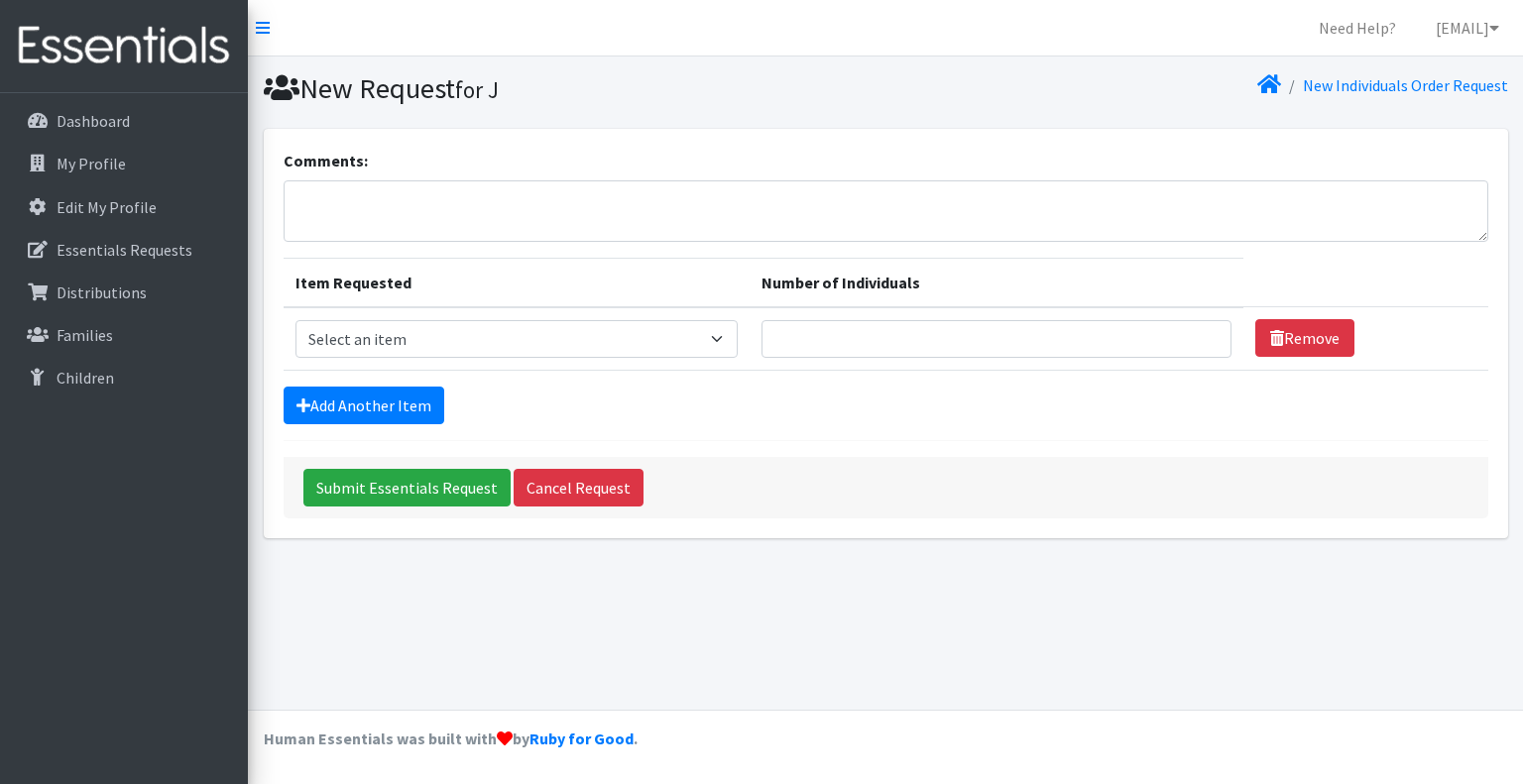 click on "Submit Essentials Request
Cancel Request" at bounding box center [885, 488] 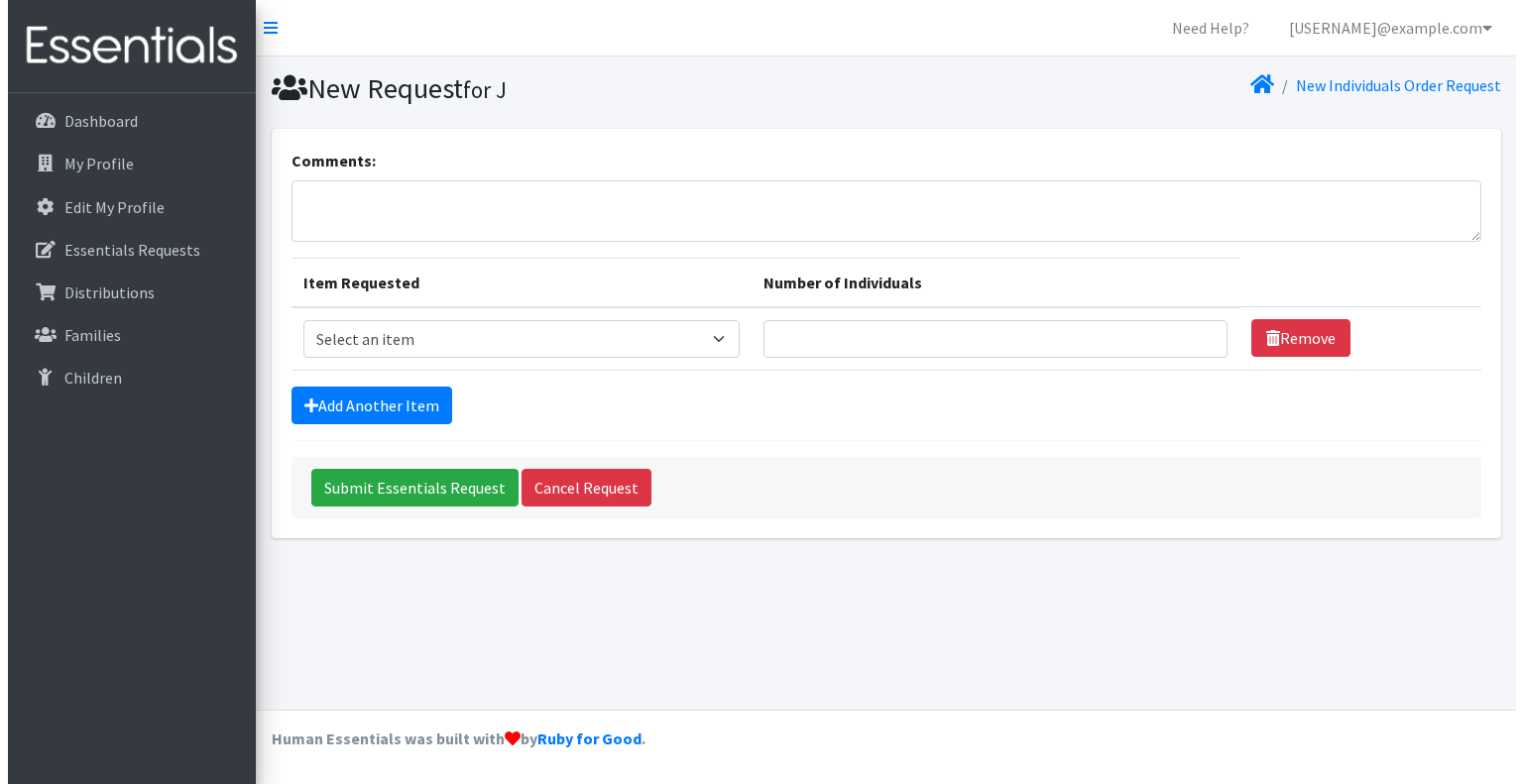 scroll, scrollTop: 0, scrollLeft: 0, axis: both 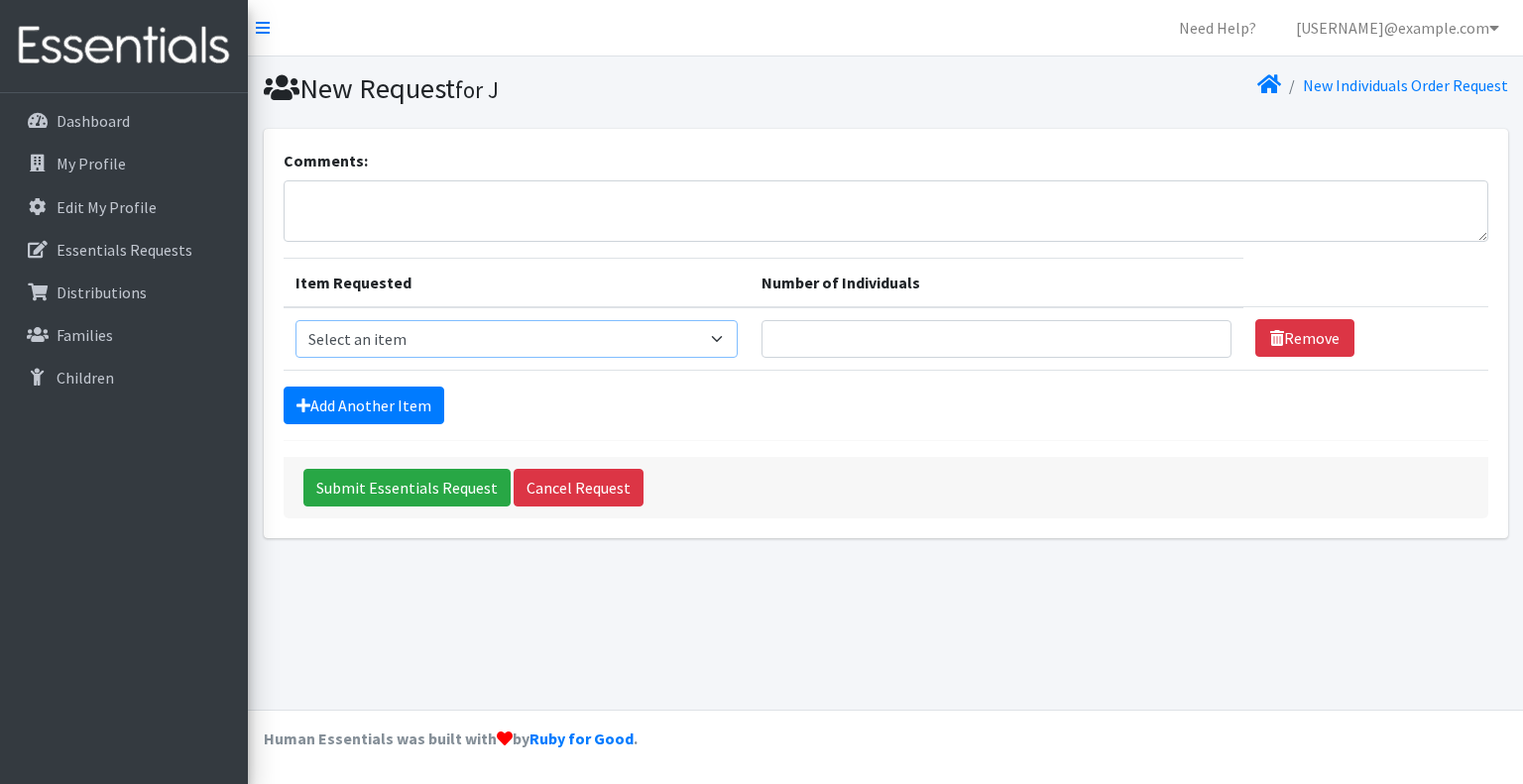 click on "Select an item
3 - Diapers
Kit - 0 - Diapers
Kit - 1 - Diapers
Kit - 2 - Diapers
Kit - 3 - Diapers
Kit - 3T/4T - Training Pants
Kit - 4 - Diapers
Kit - 4T/5T - Training Pants
Kit - 5 - Diapers
Kit - 6 - Diapers
Kit - Pad Monthly
Kit - Tampon Monthly
Kit - Training Pants
Wipes" at bounding box center (517, 339) 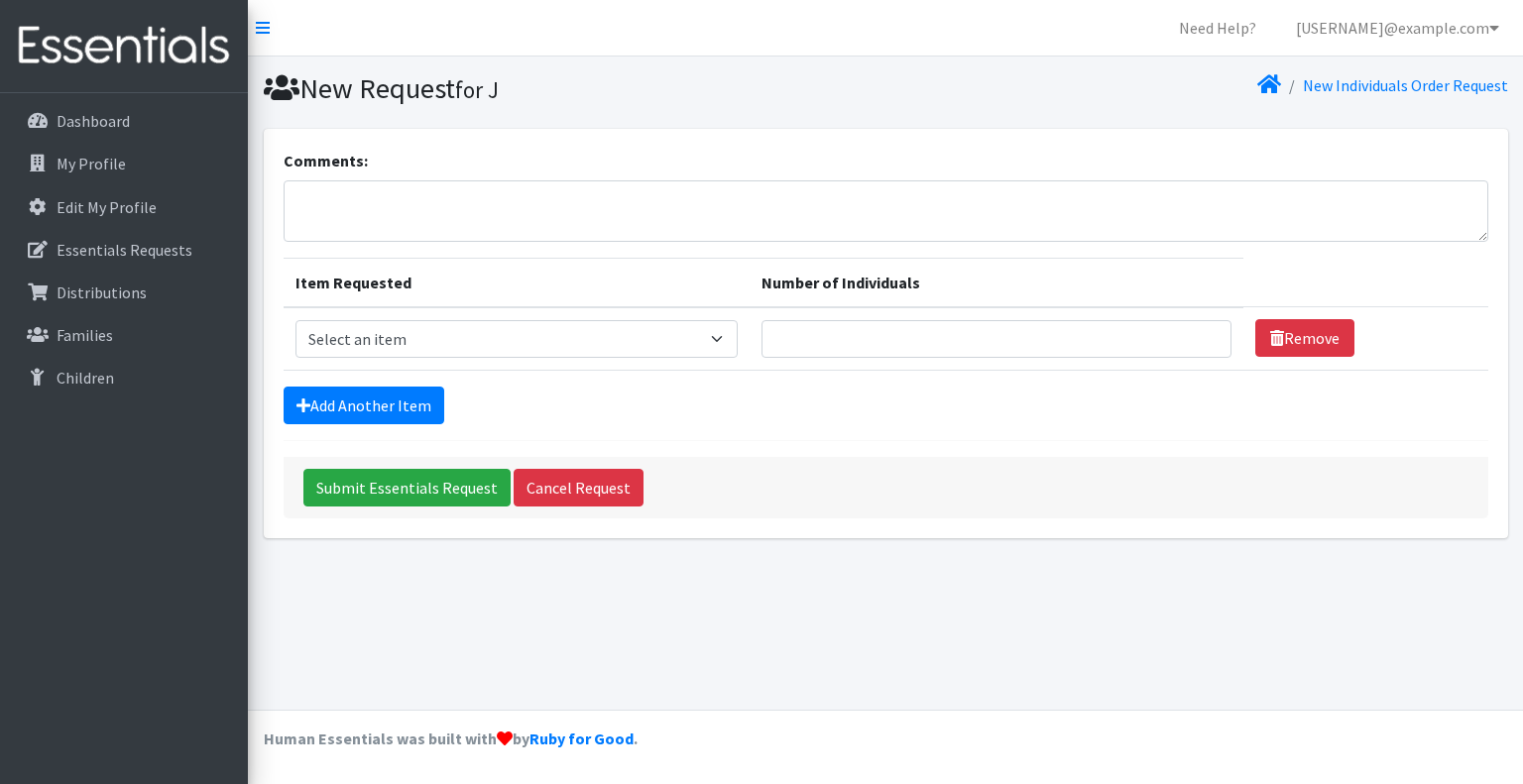click on "Comments:
Item Requested
Number of Individuals
Item Requested
Select an item
3 - Diapers
Kit - 0 - Diapers
Kit - 1 - Diapers
Kit - 2 - Diapers
Kit - 3 - Diapers
Kit - 3T/4T - Training Pants
Kit - 4 - Diapers
Kit - 4T/5T - Training Pants
Kit - 5 - Diapers
Kit - 6 - Diapers
Kit - Pad Monthly
Kit - Tampon Monthly
Kit - Training Pants
Wipes
Number of Individuals
Remove
Add Another Item
Submit Essentials Request
Cancel Request" at bounding box center [885, 333] 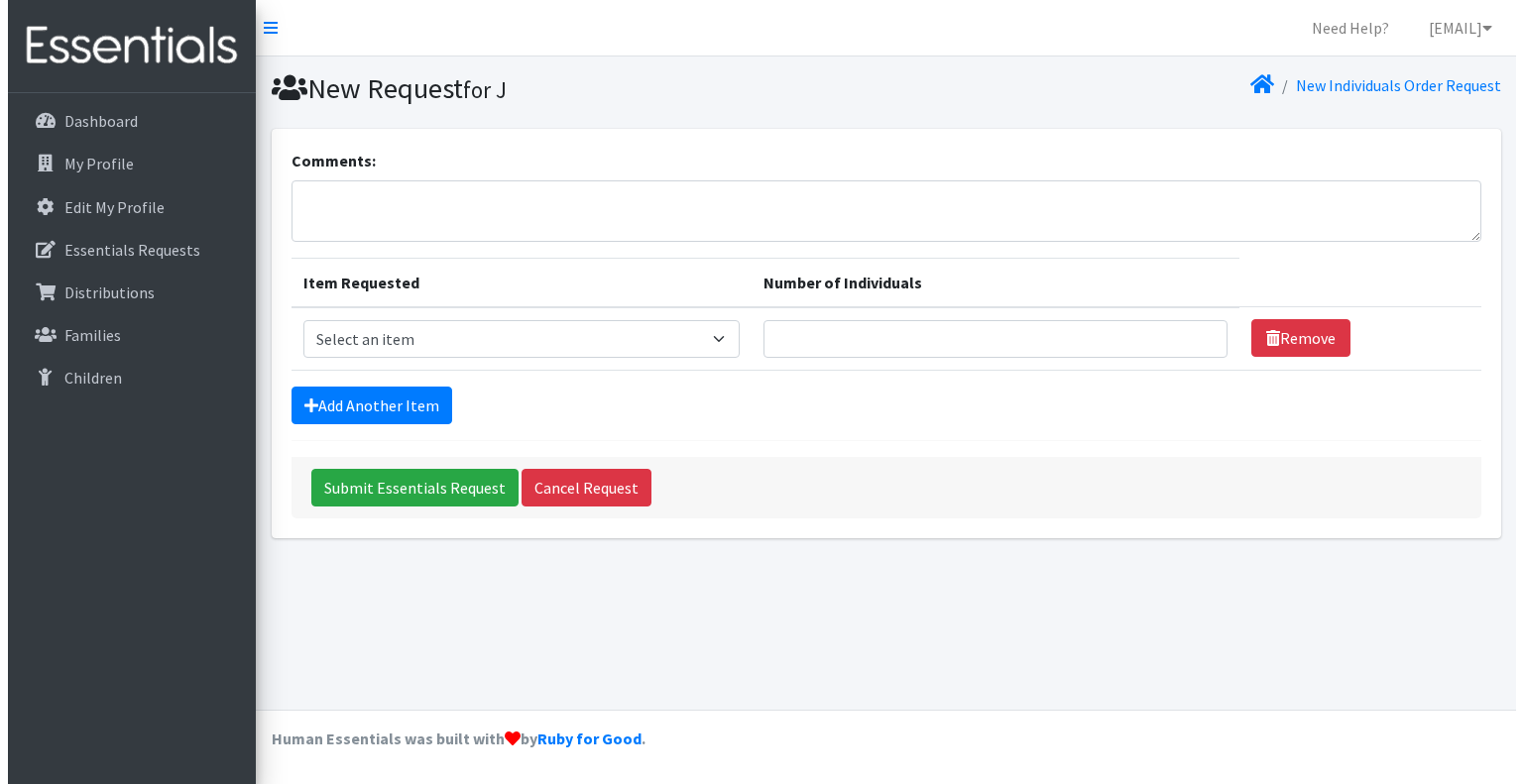 scroll, scrollTop: 0, scrollLeft: 0, axis: both 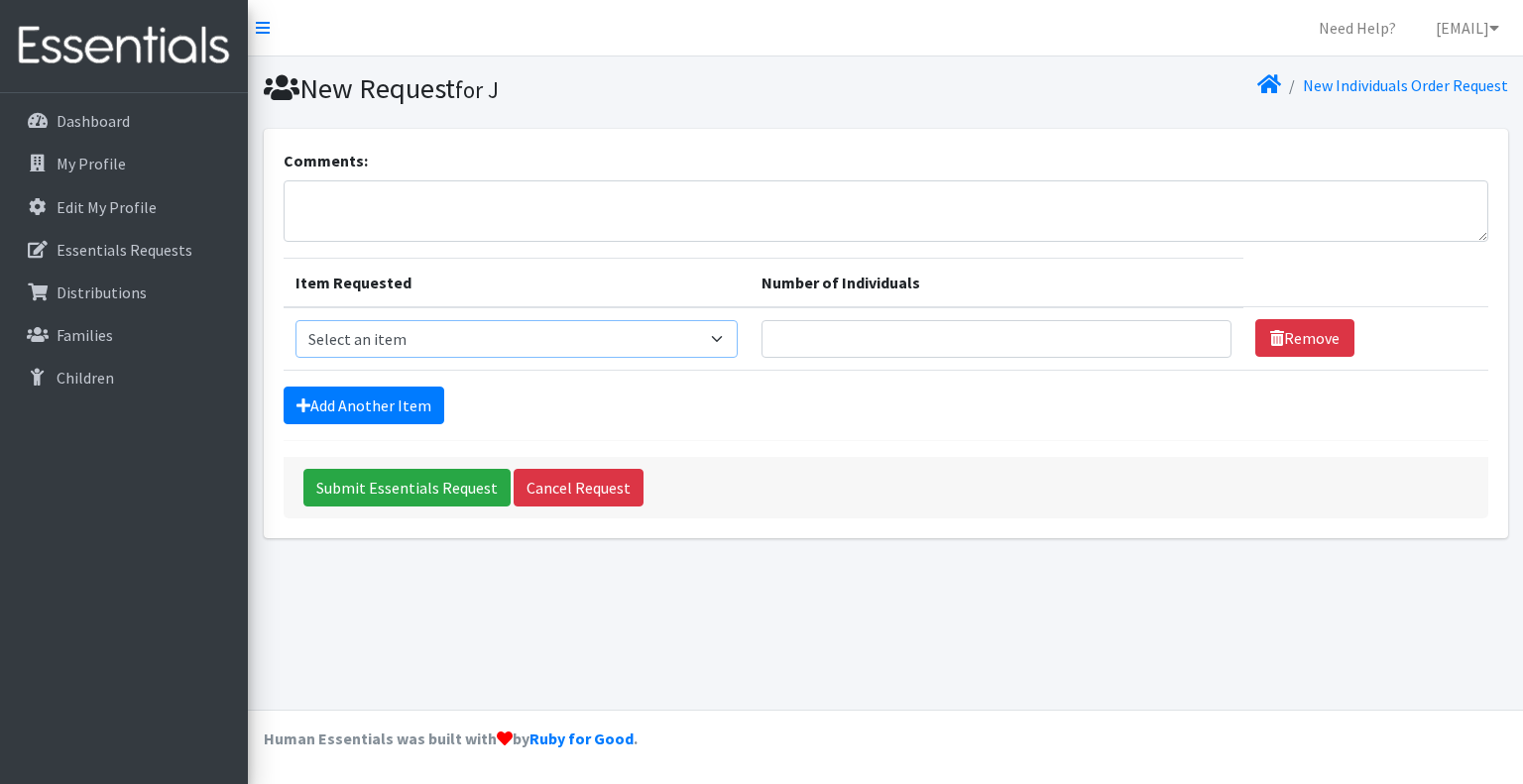 click on "Select an item
Kit - 0 - Diapers
Kit - 1 - Diapers
Kit - 2 - Diapers
Kit - 3 - Diapers
Kit - 3T/4T - Training Pants
Kit - 4 - Diapers
Kit - 4T/5T - Training Pants
Kit - 5 - Diapers
Kit - 6 - Diapers
Kit - Pad Monthly
Kit - Tampon Monthly
Kit - Training Pants
Wipes" at bounding box center (517, 339) 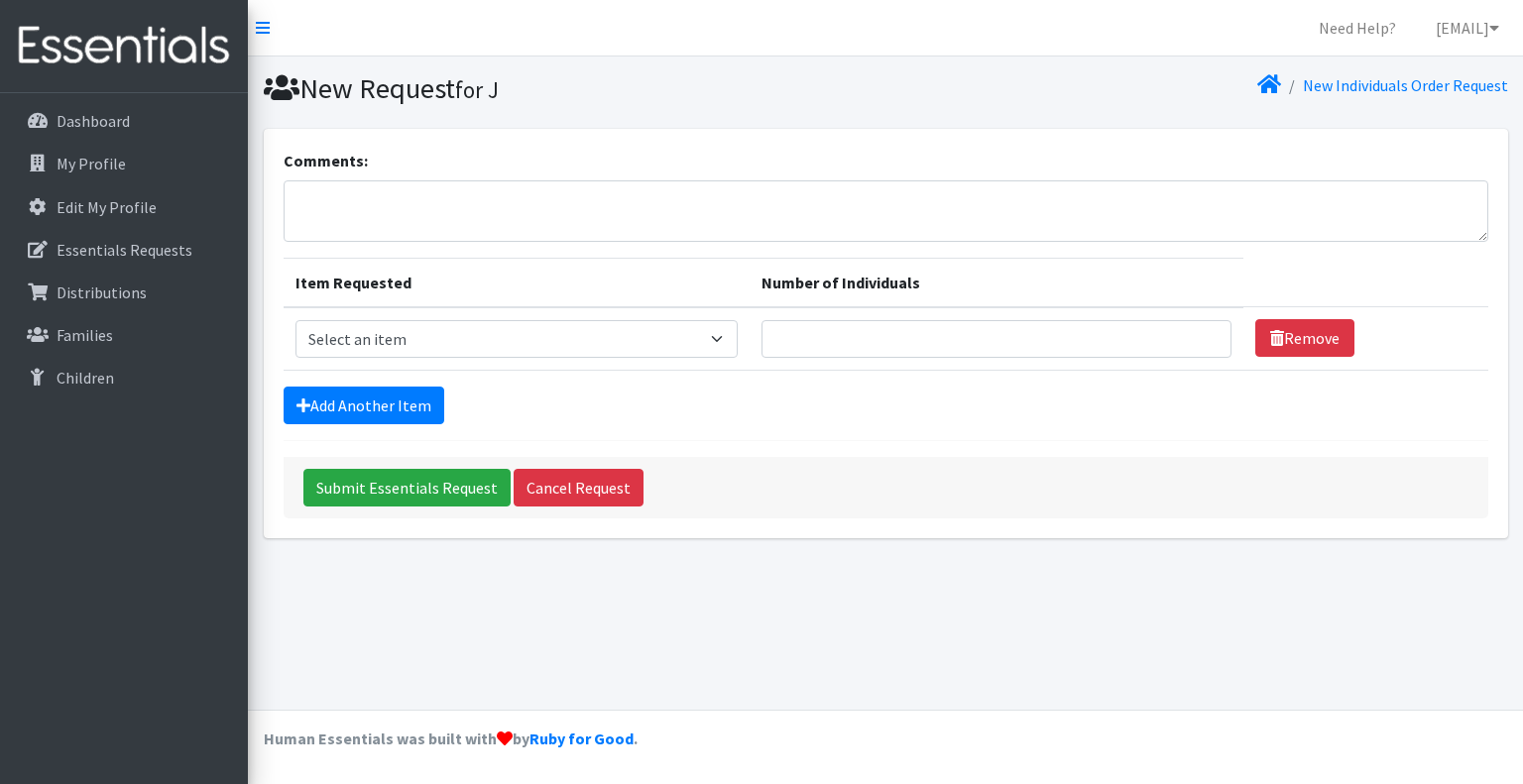 click on "New Request
for [NAME]
New Individuals Order Request" at bounding box center (885, 92) 